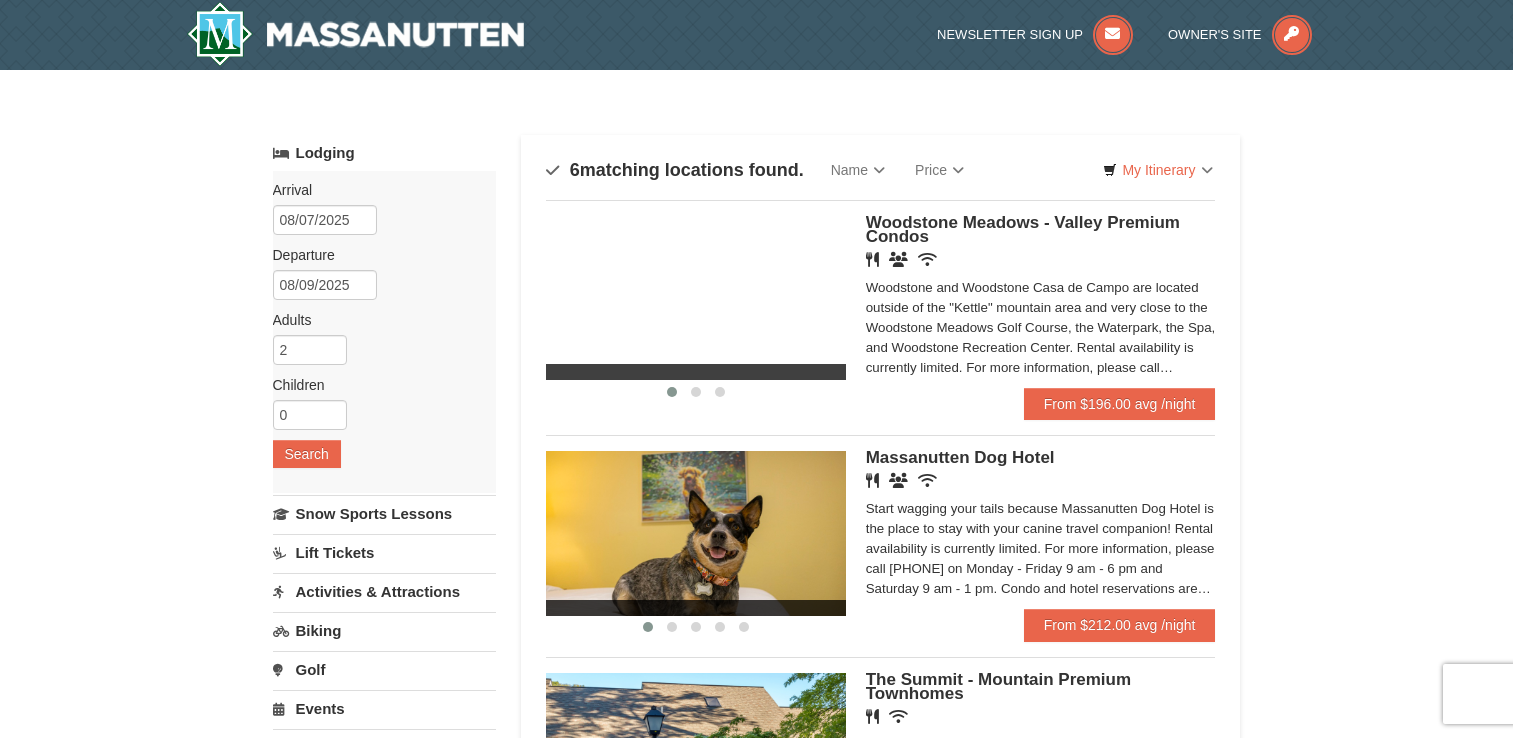 scroll, scrollTop: 157, scrollLeft: 0, axis: vertical 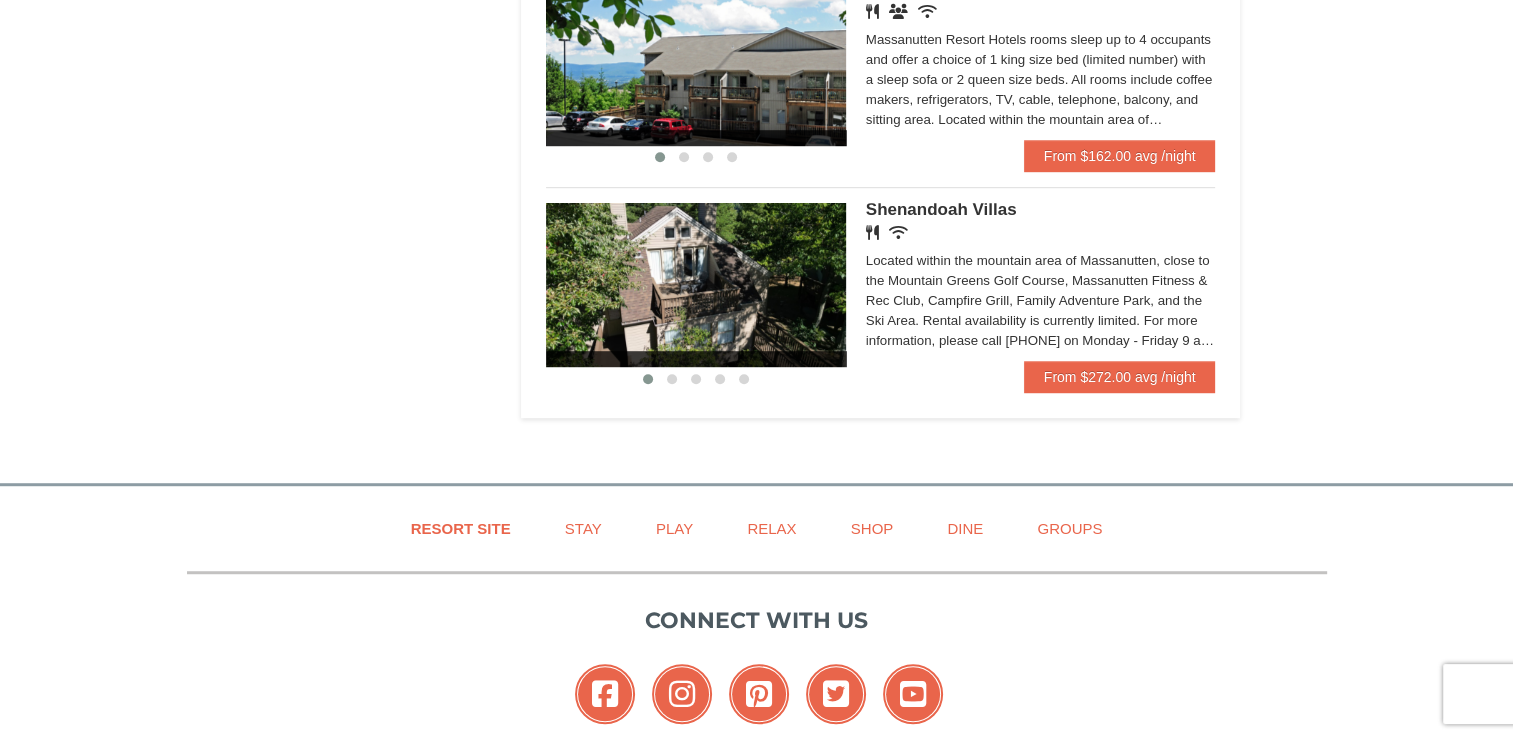 click on "Restaurant Wireless Internet (free)" at bounding box center [1041, 233] 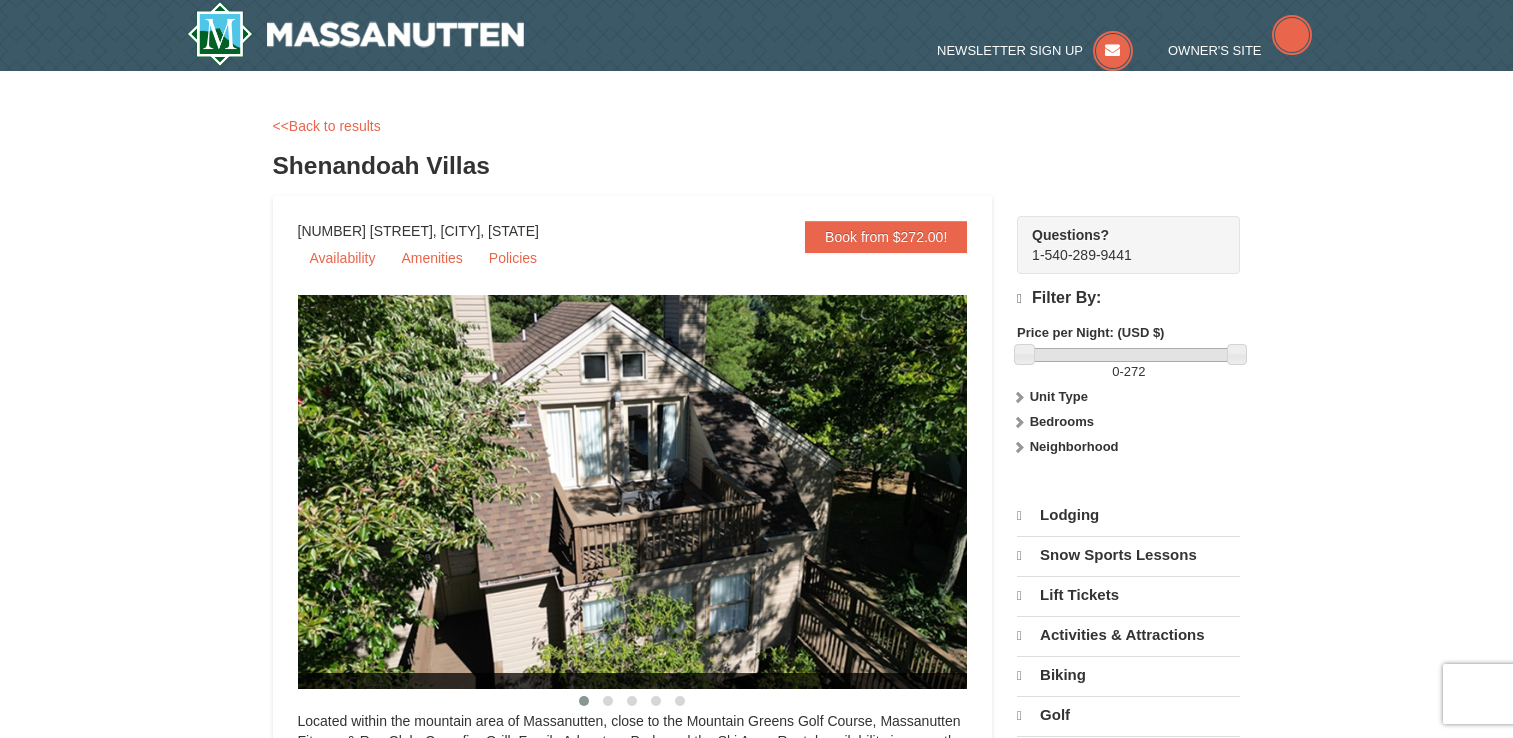 scroll, scrollTop: 0, scrollLeft: 0, axis: both 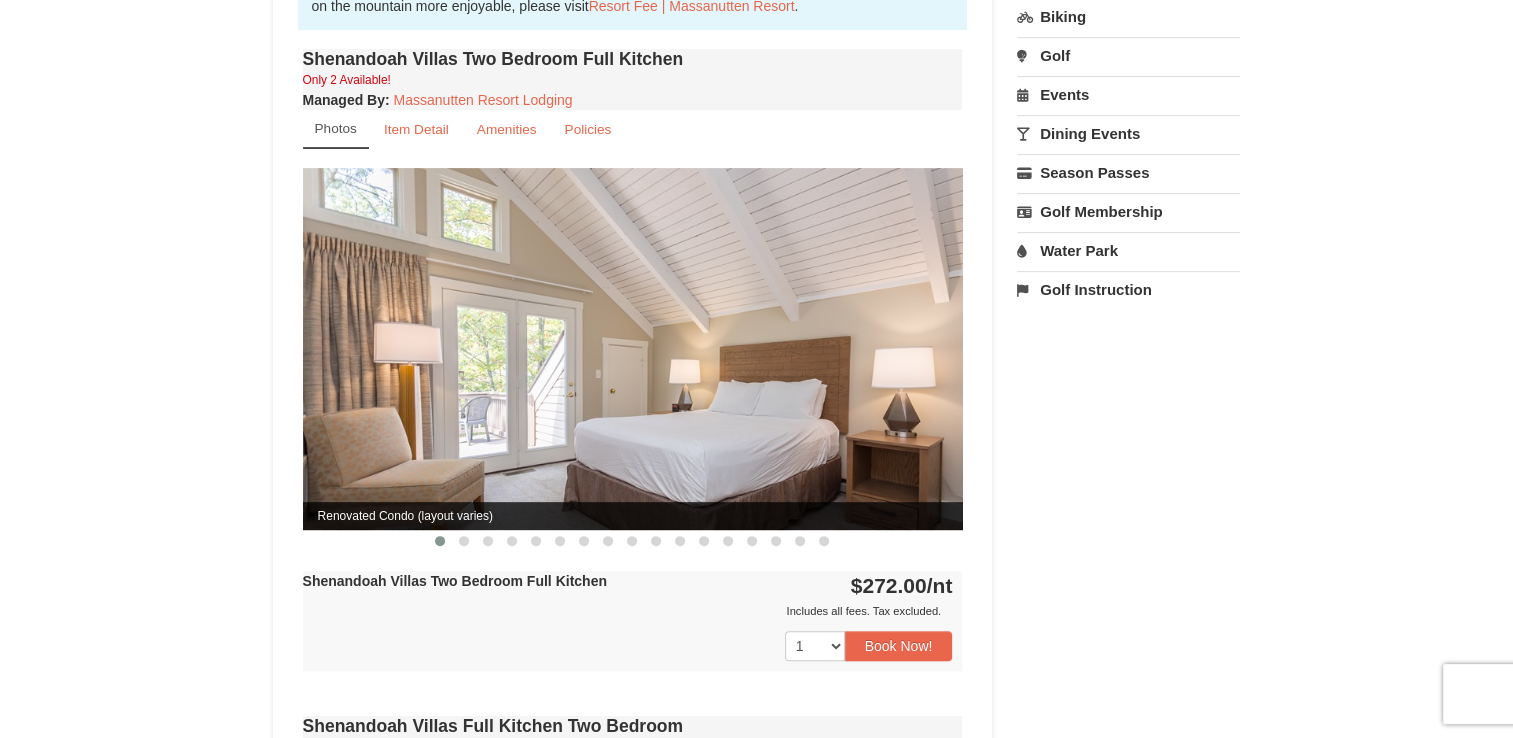 click at bounding box center [633, 348] 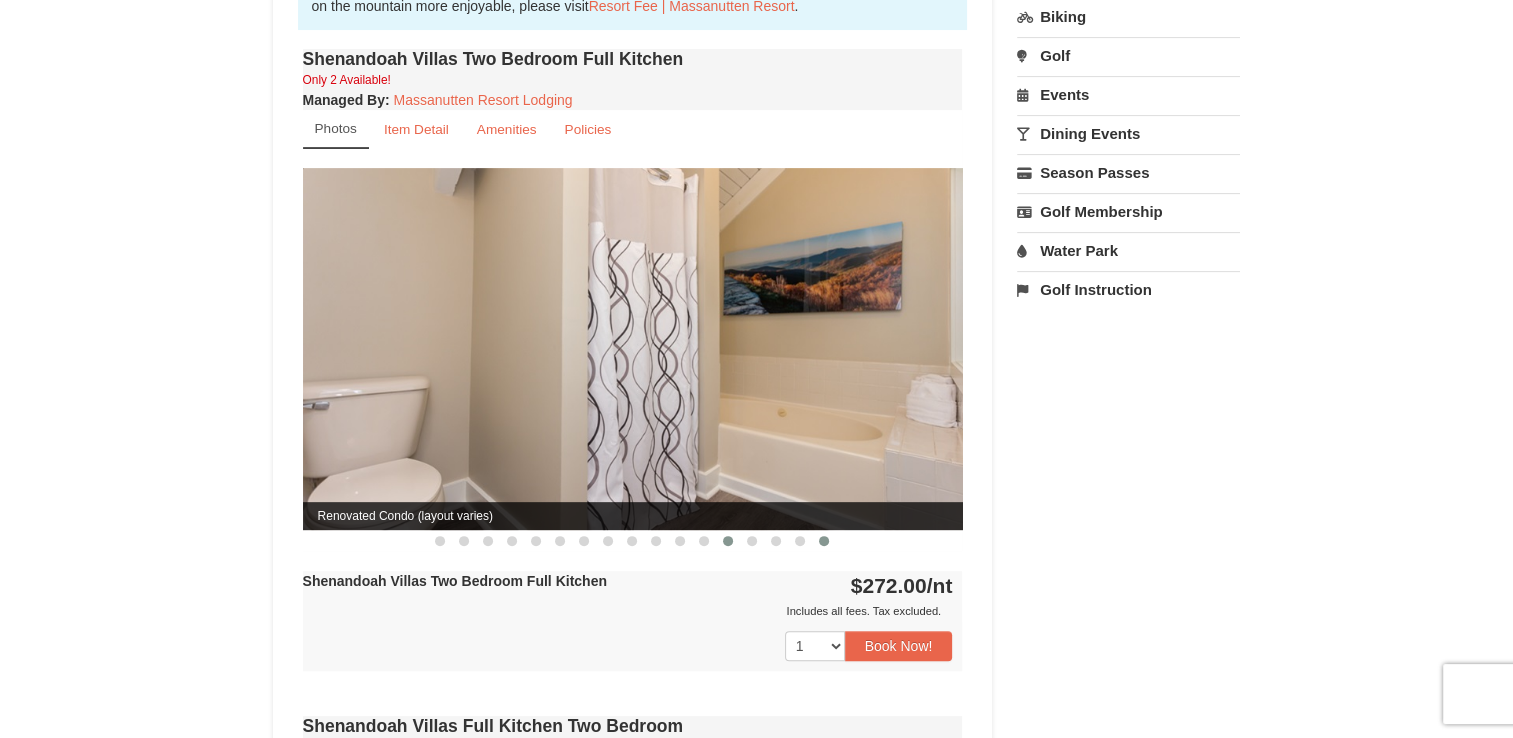 click at bounding box center (824, 541) 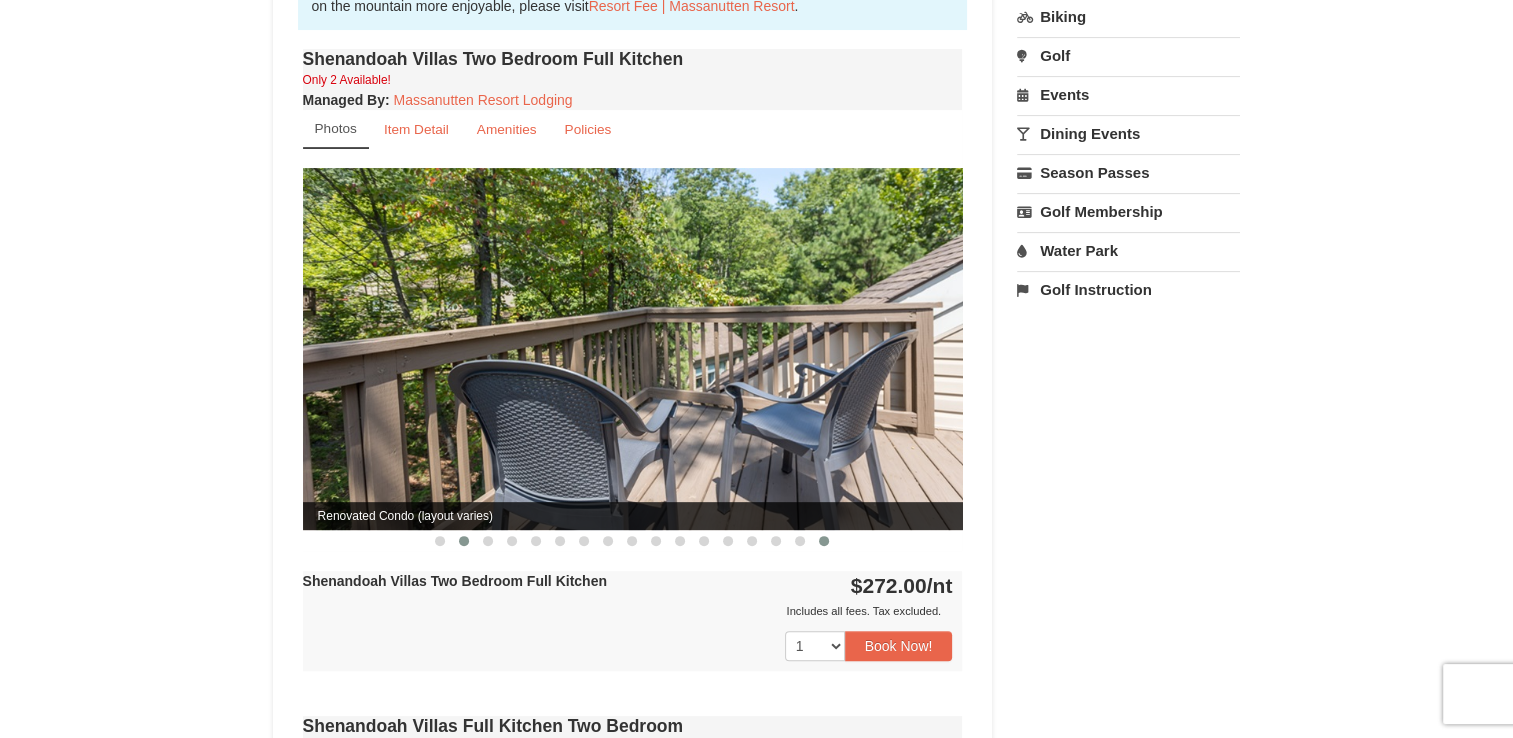 click at bounding box center (464, 541) 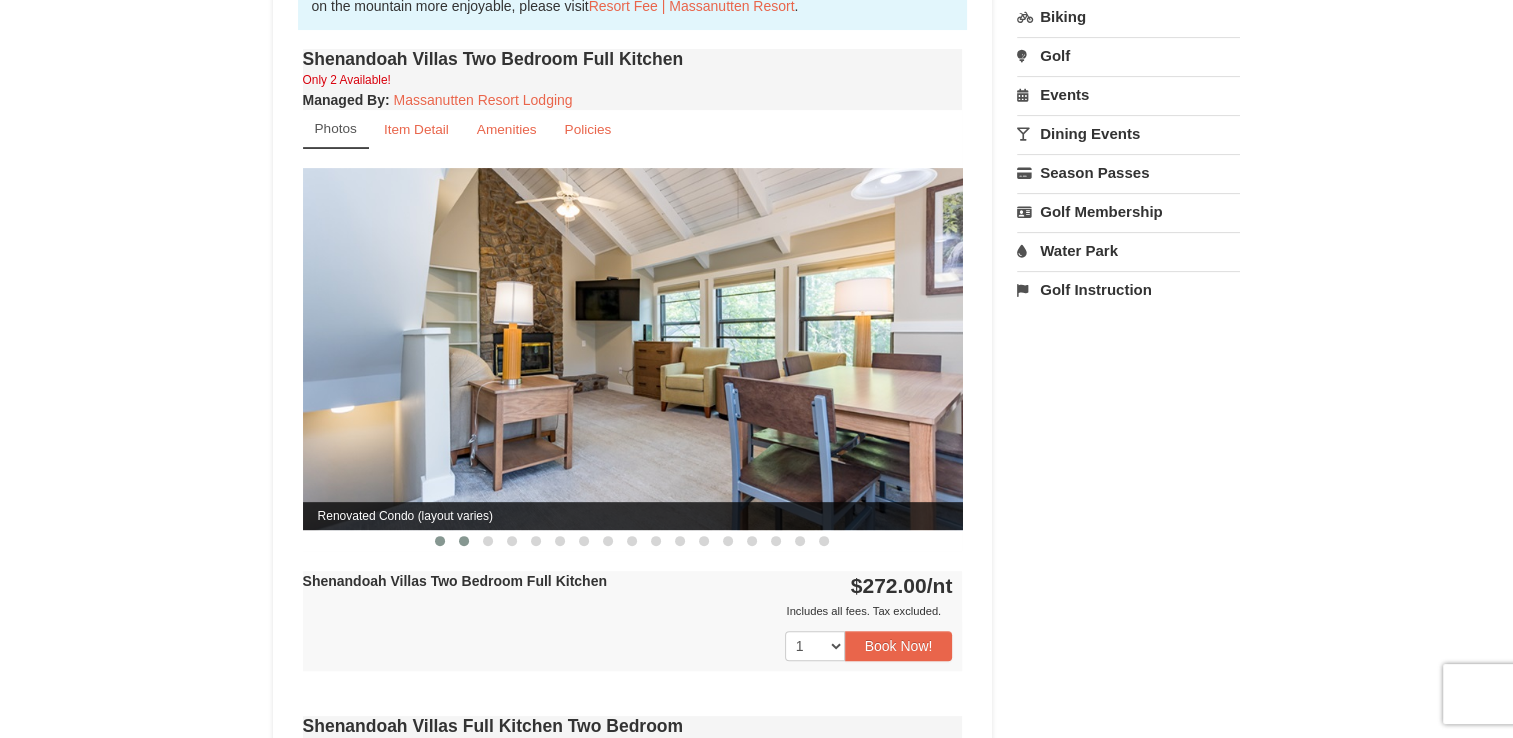 click at bounding box center [440, 541] 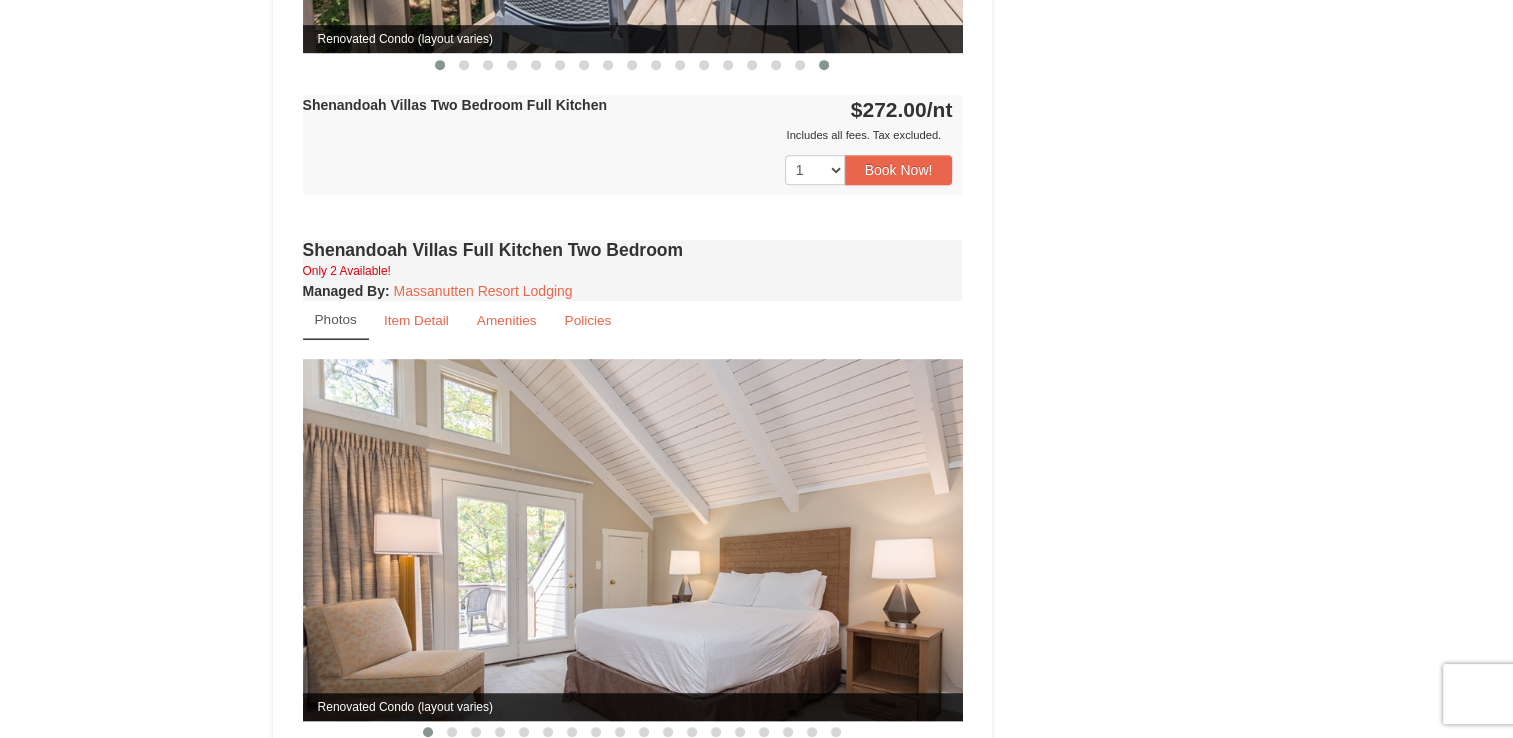 scroll, scrollTop: 1132, scrollLeft: 0, axis: vertical 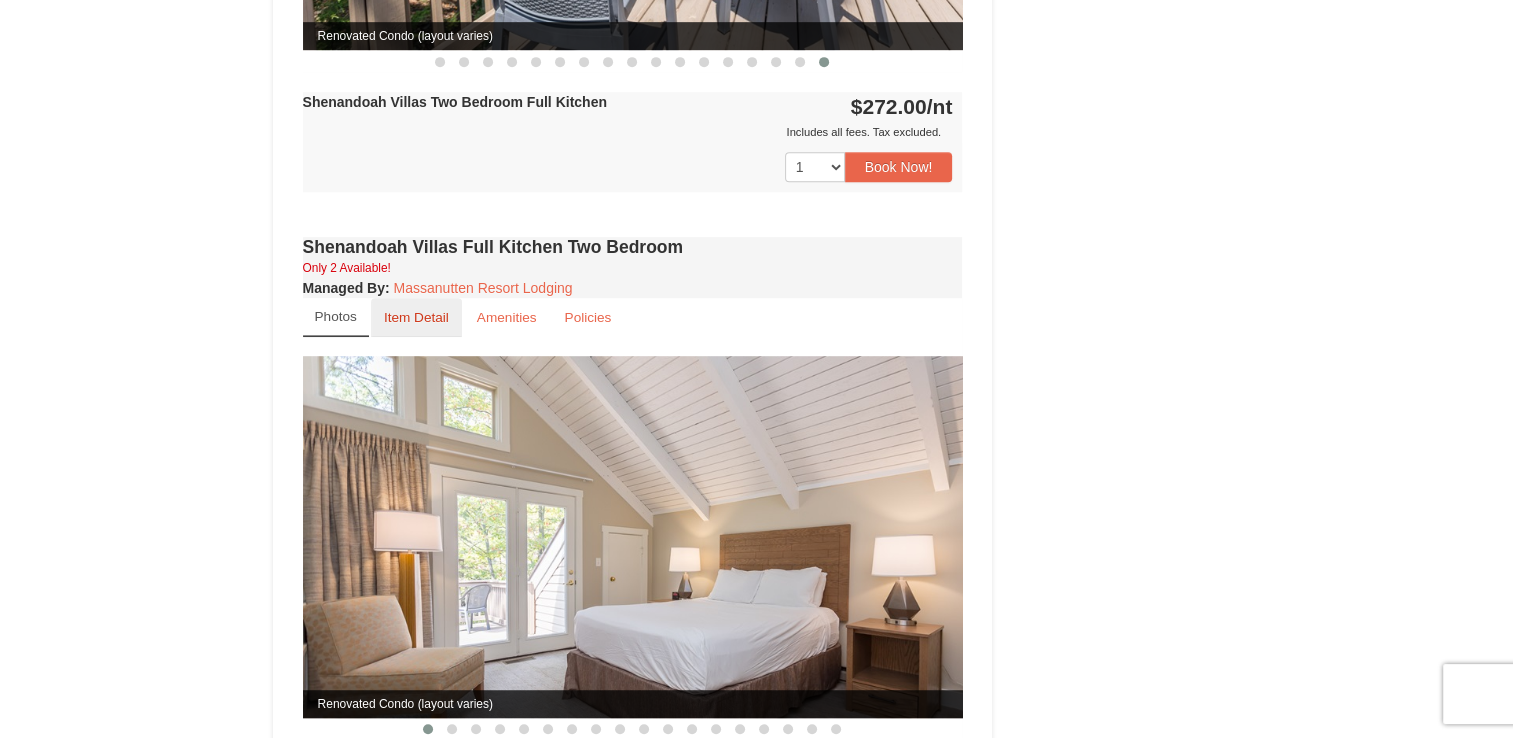 click on "Item Detail" at bounding box center [416, 317] 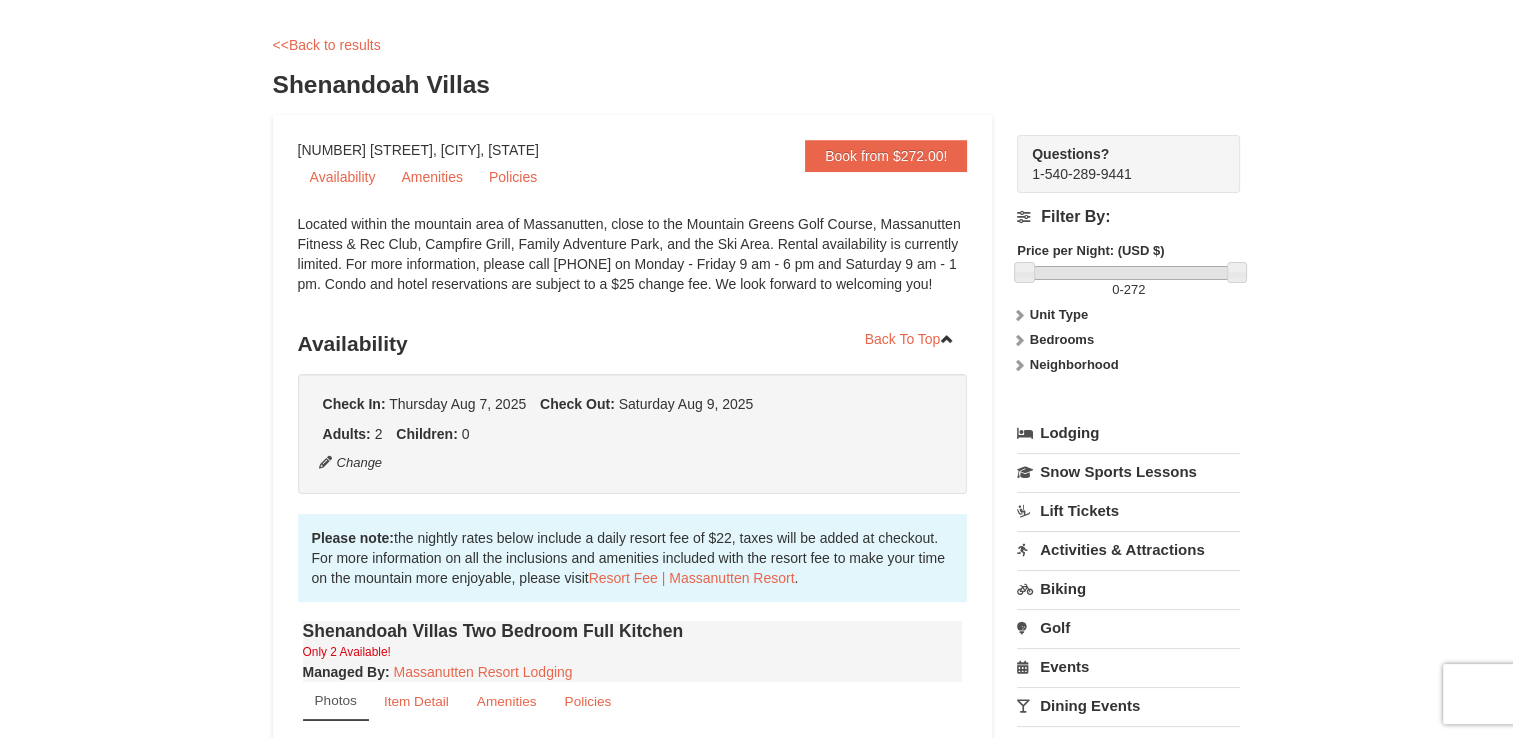 scroll, scrollTop: 0, scrollLeft: 0, axis: both 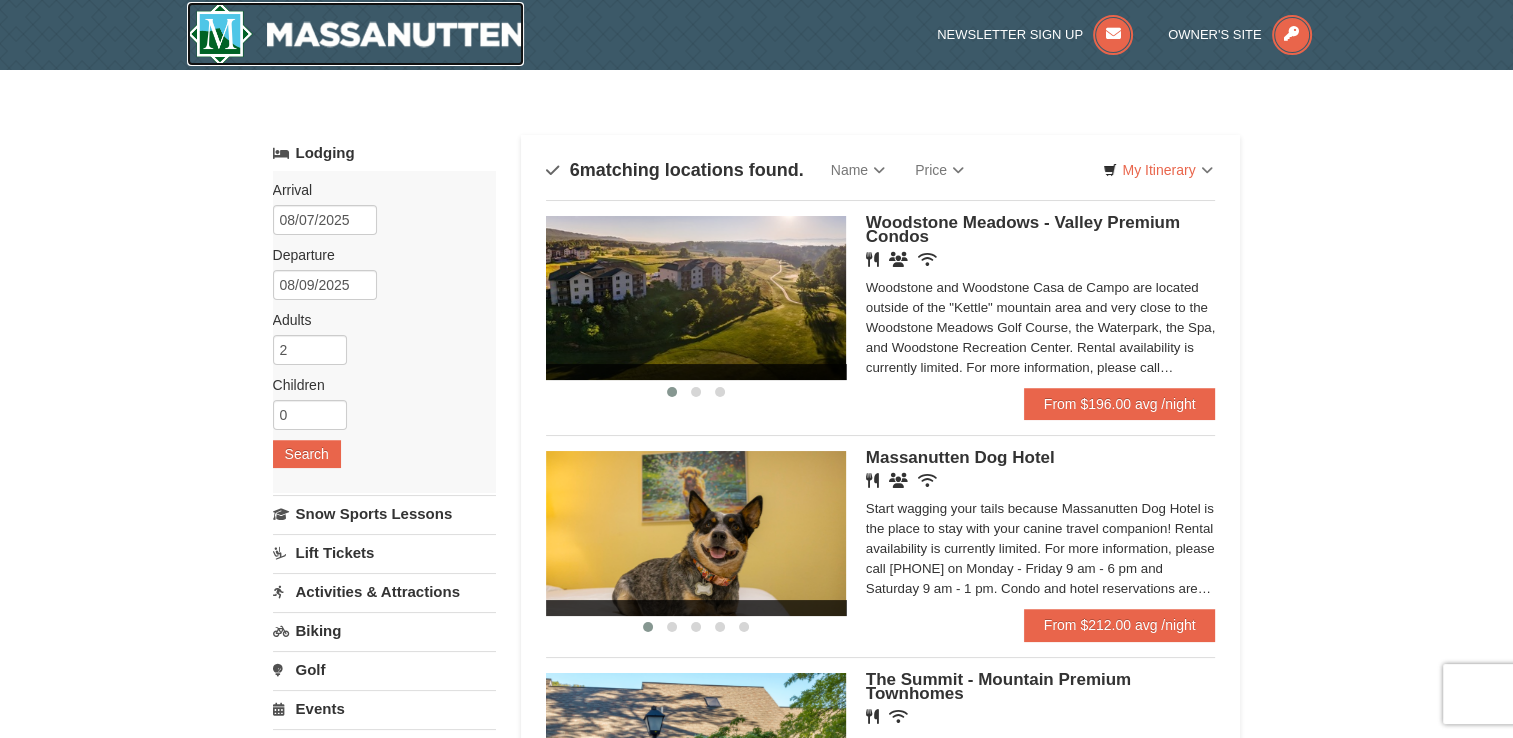 click at bounding box center (356, 34) 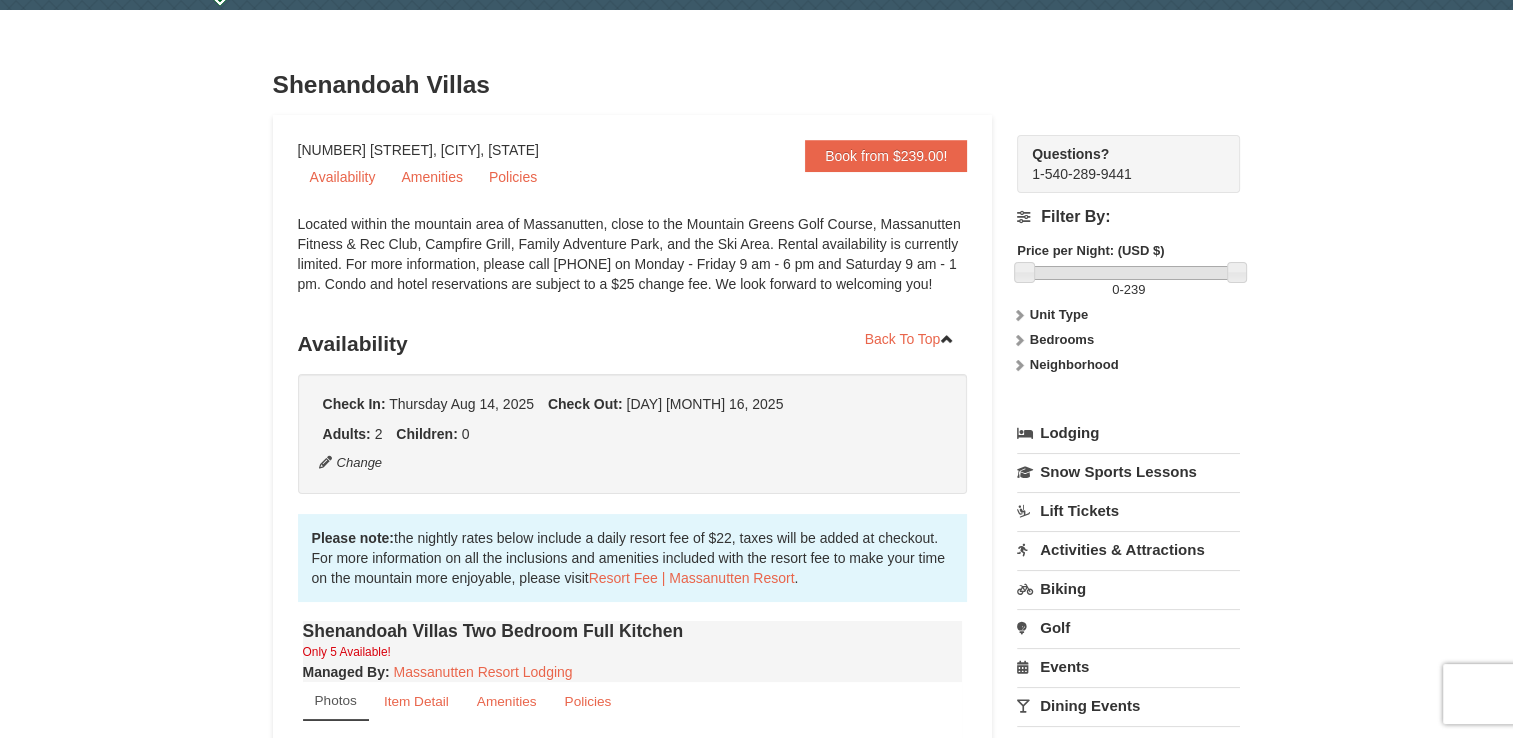 scroll, scrollTop: 0, scrollLeft: 0, axis: both 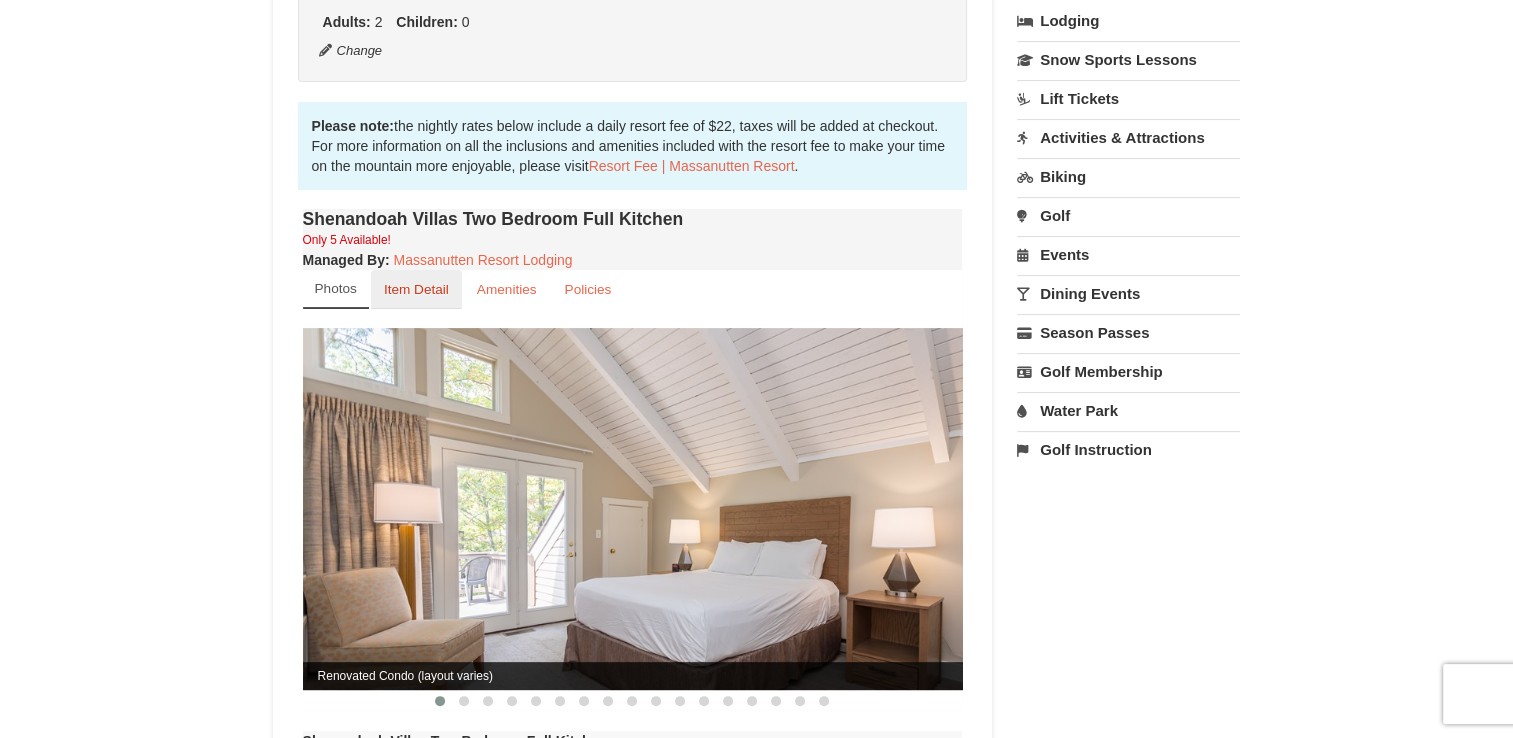 click on "Item Detail" at bounding box center [416, 289] 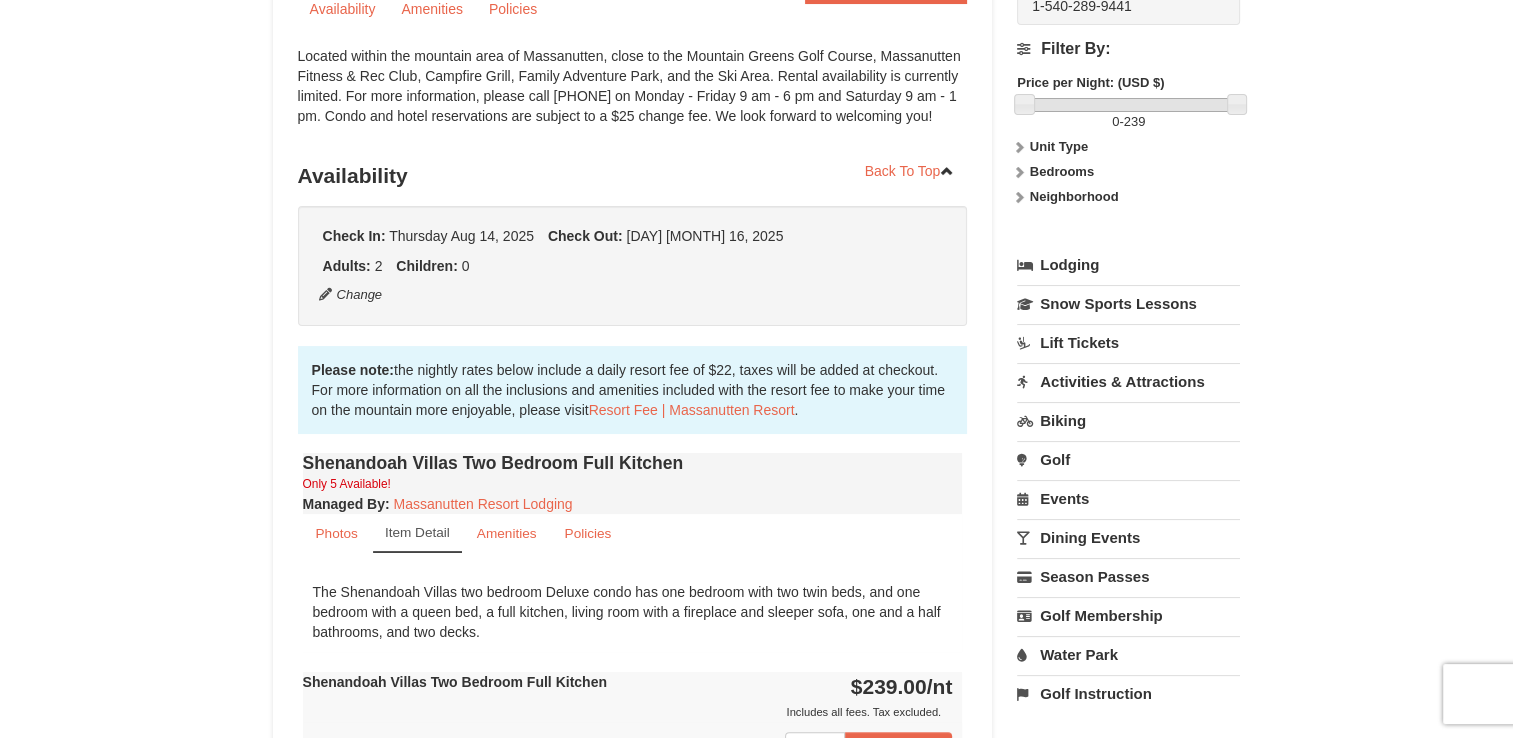 scroll, scrollTop: 228, scrollLeft: 0, axis: vertical 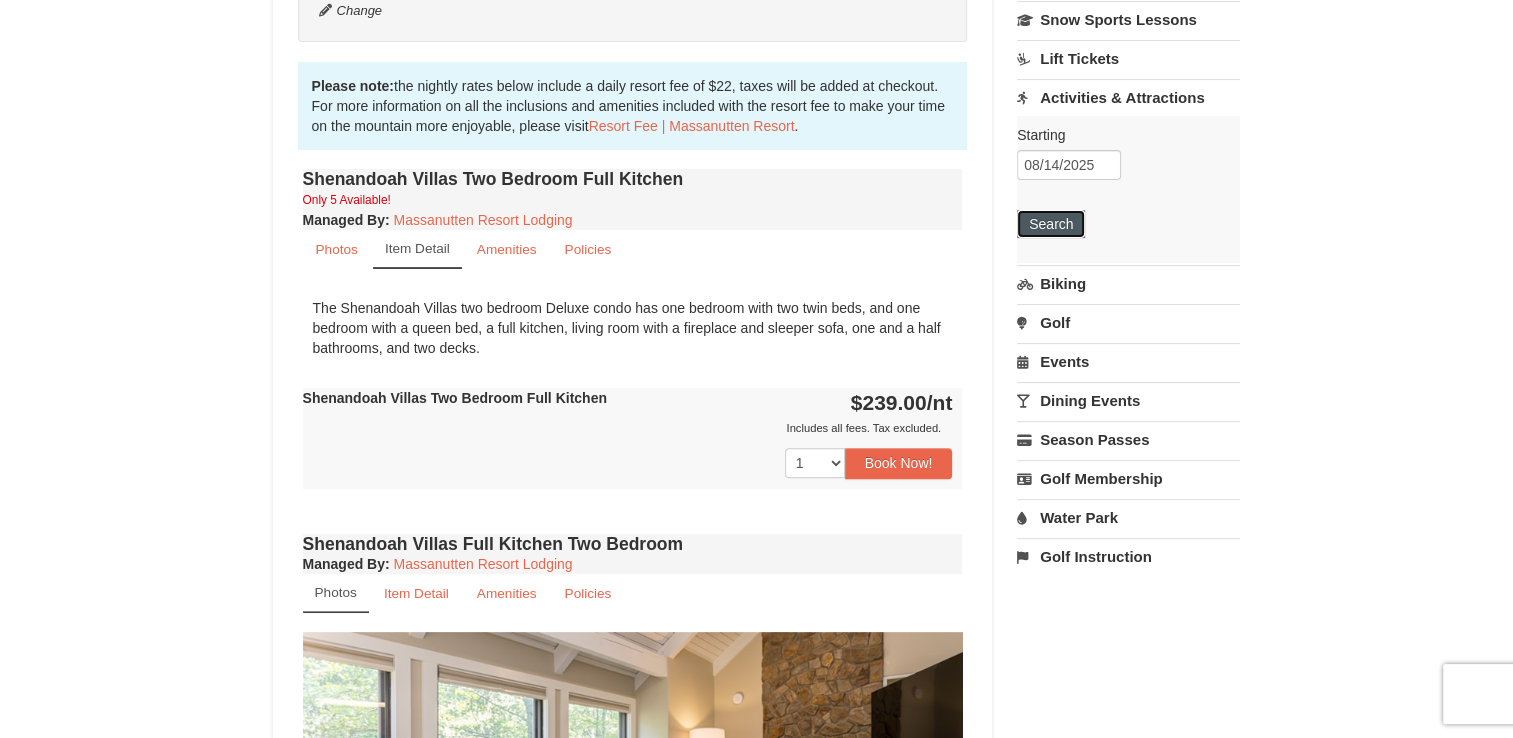 click on "Search" at bounding box center (1051, 224) 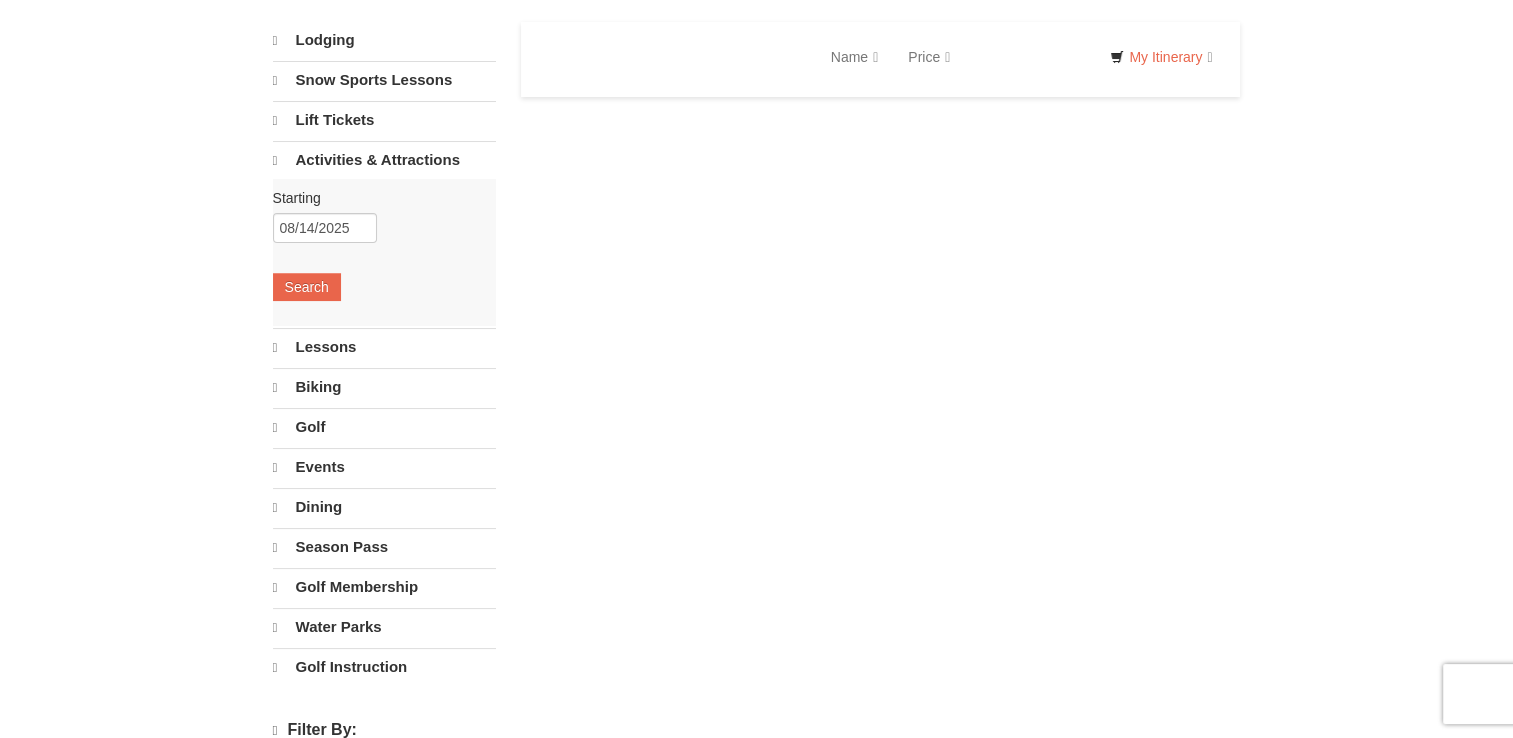 select on "8" 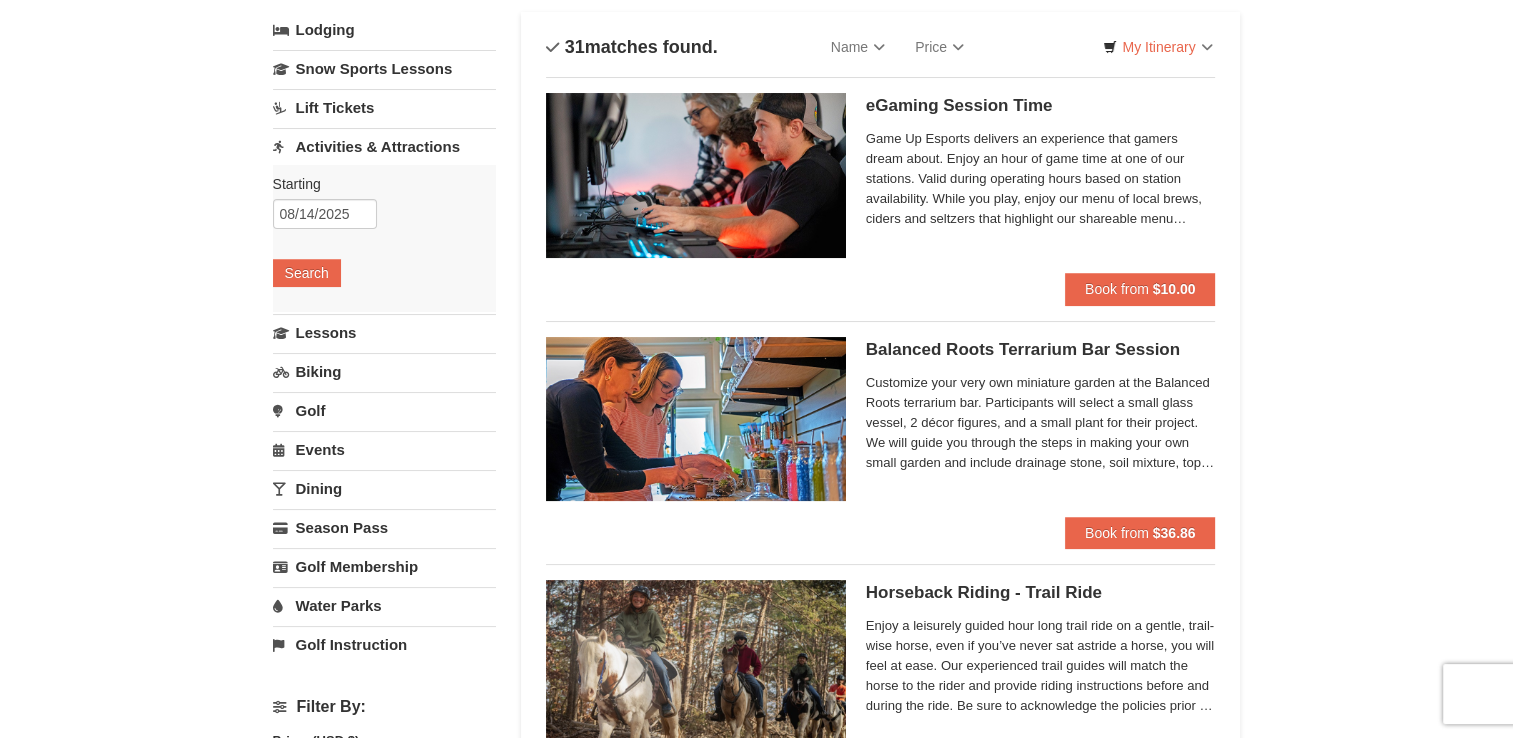 scroll, scrollTop: 125, scrollLeft: 0, axis: vertical 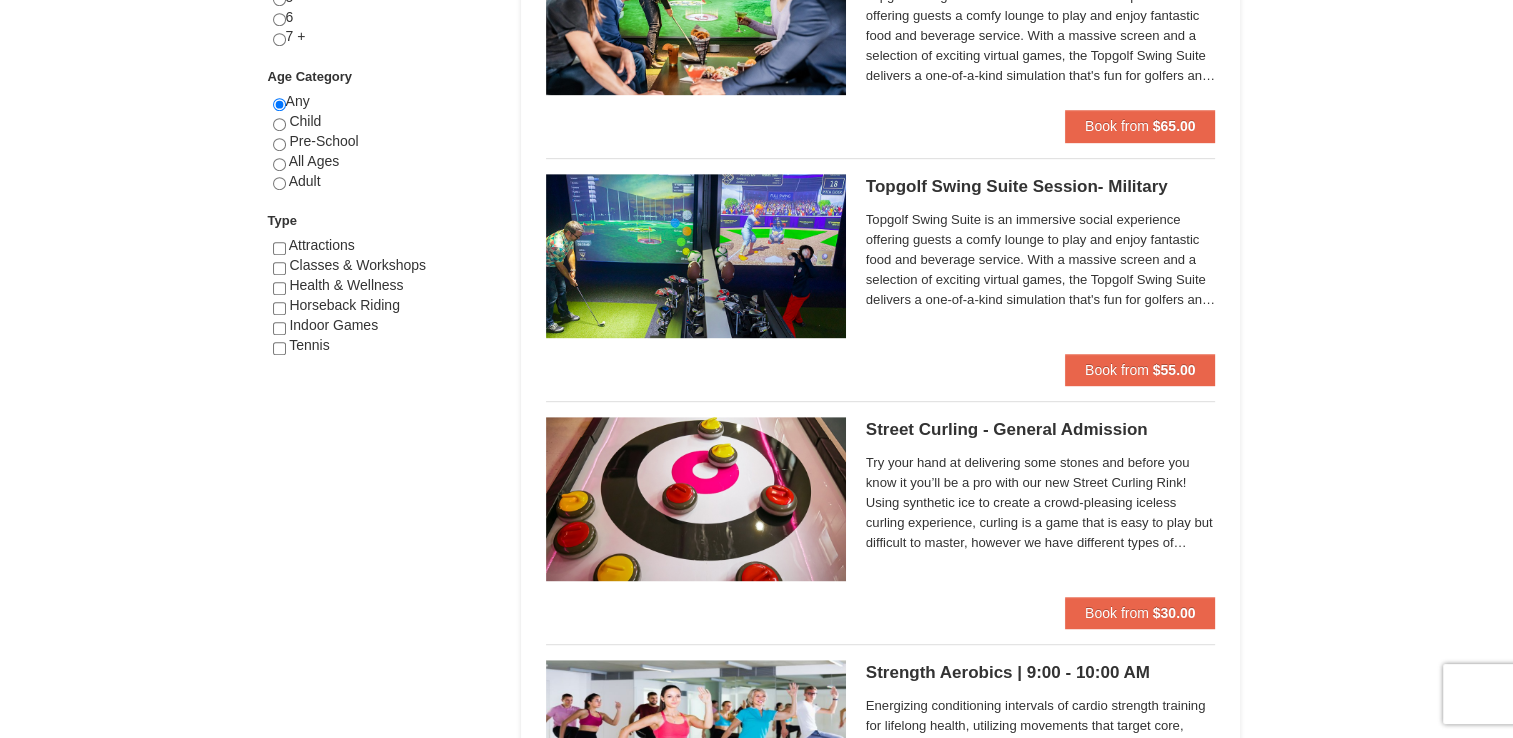 click on "×
Categories
List
Filter
My Itinerary
Questions?  [PHONE]
Lodging
Arrival Please format dates MM/DD/YYYY Please format dates MM/DD/YYYY
[DATE]
Departure Please format dates MM/DD/YYYY Please format dates MM/DD/YYYY
[DATE]
2 0" at bounding box center (756, 2919) 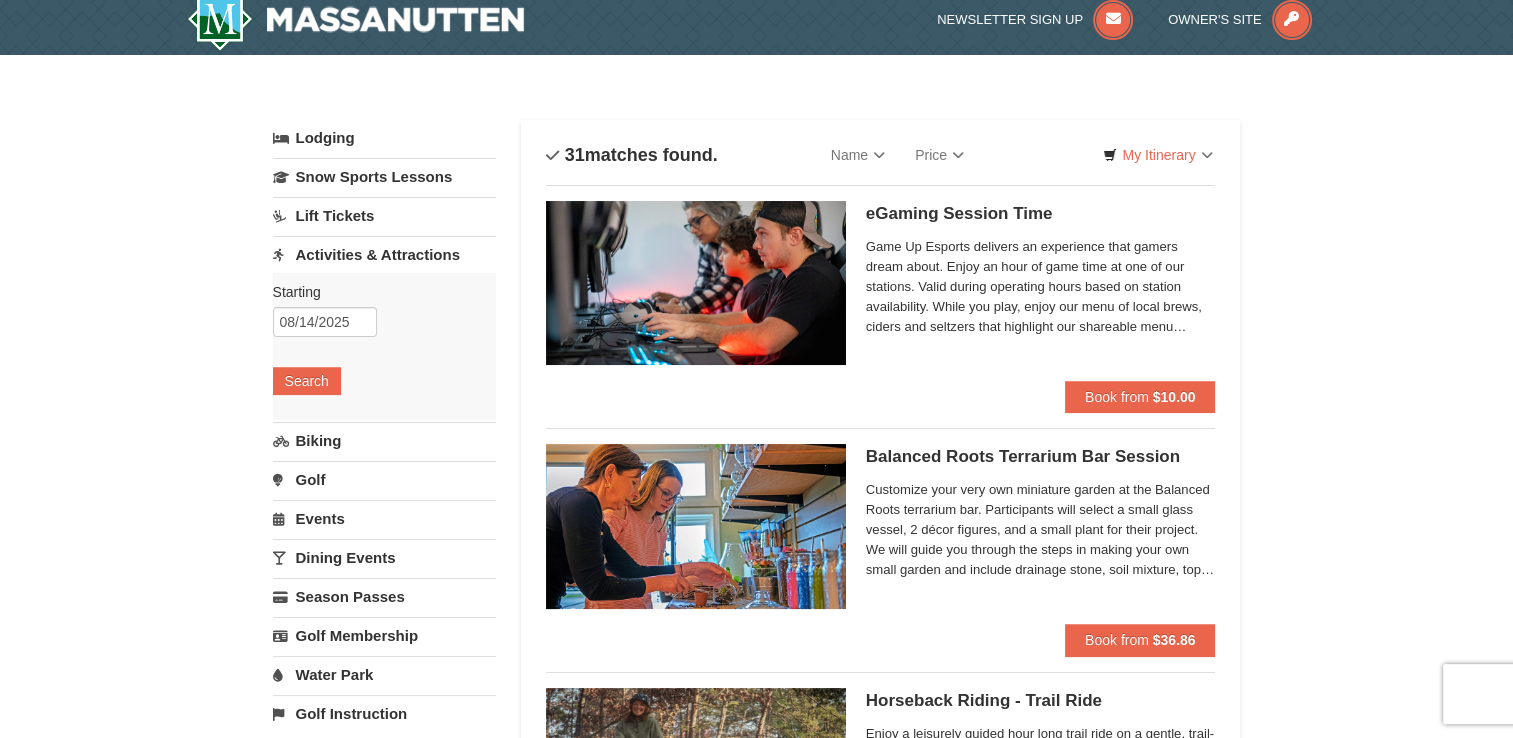 scroll, scrollTop: 0, scrollLeft: 0, axis: both 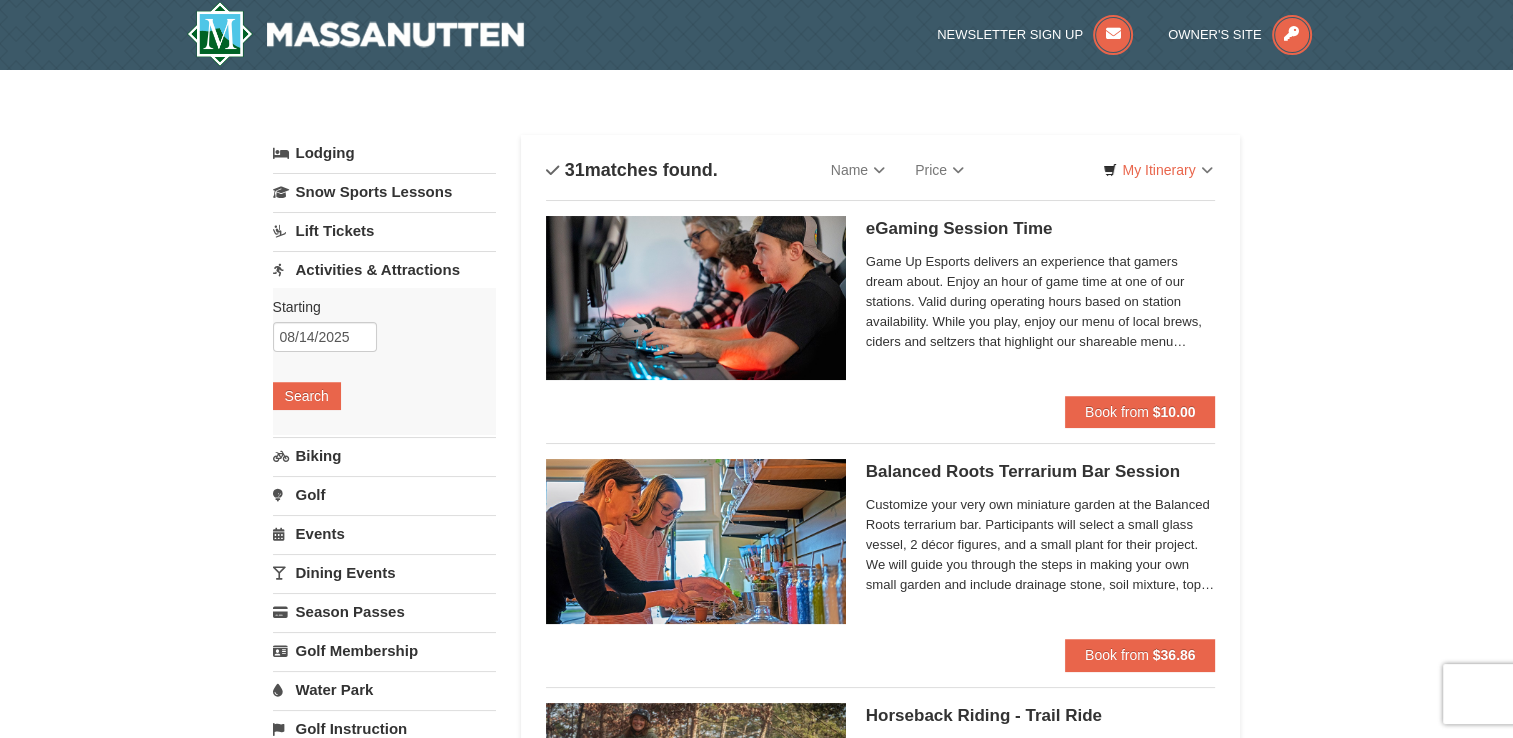 click on "Activities & Attractions" at bounding box center (384, 269) 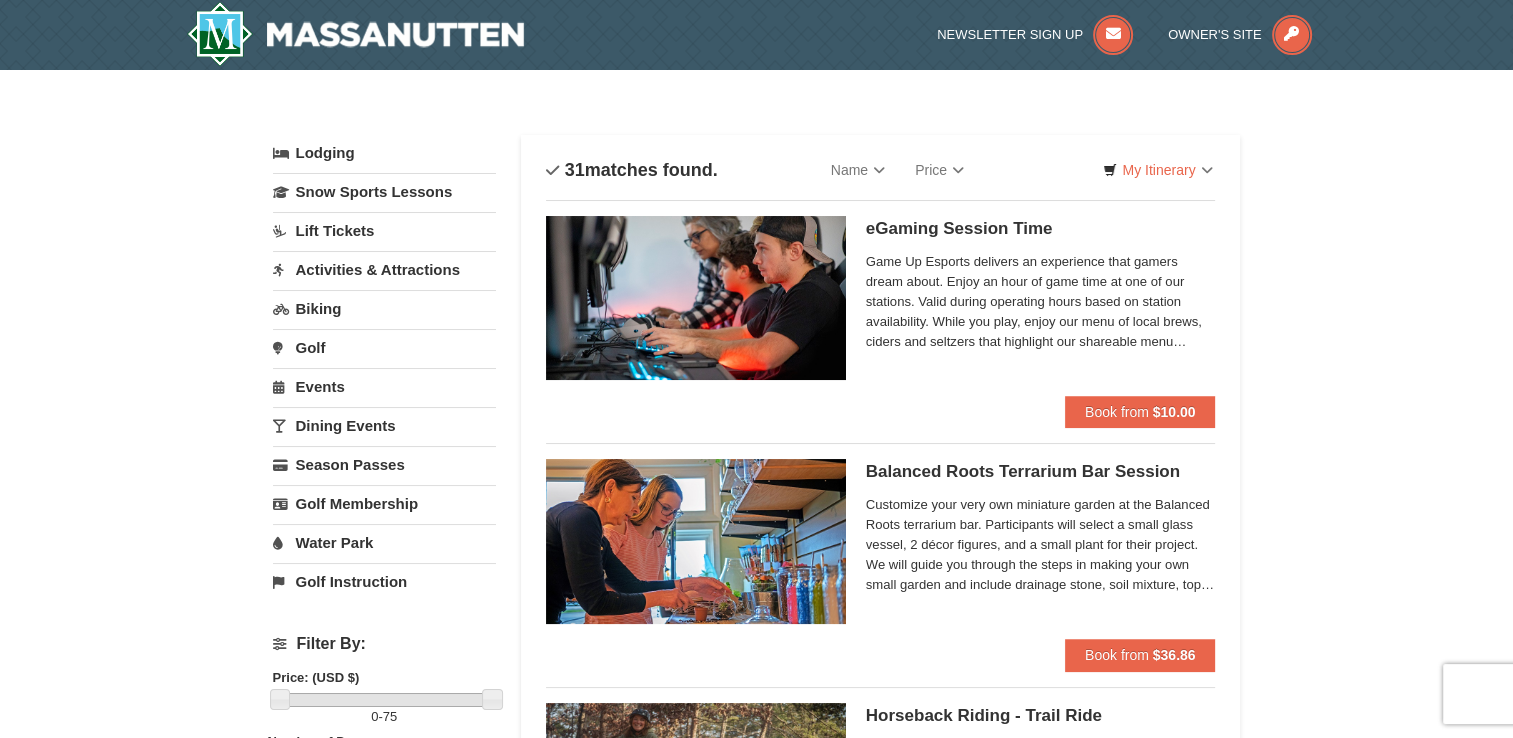 click on "Activities & Attractions" at bounding box center (384, 269) 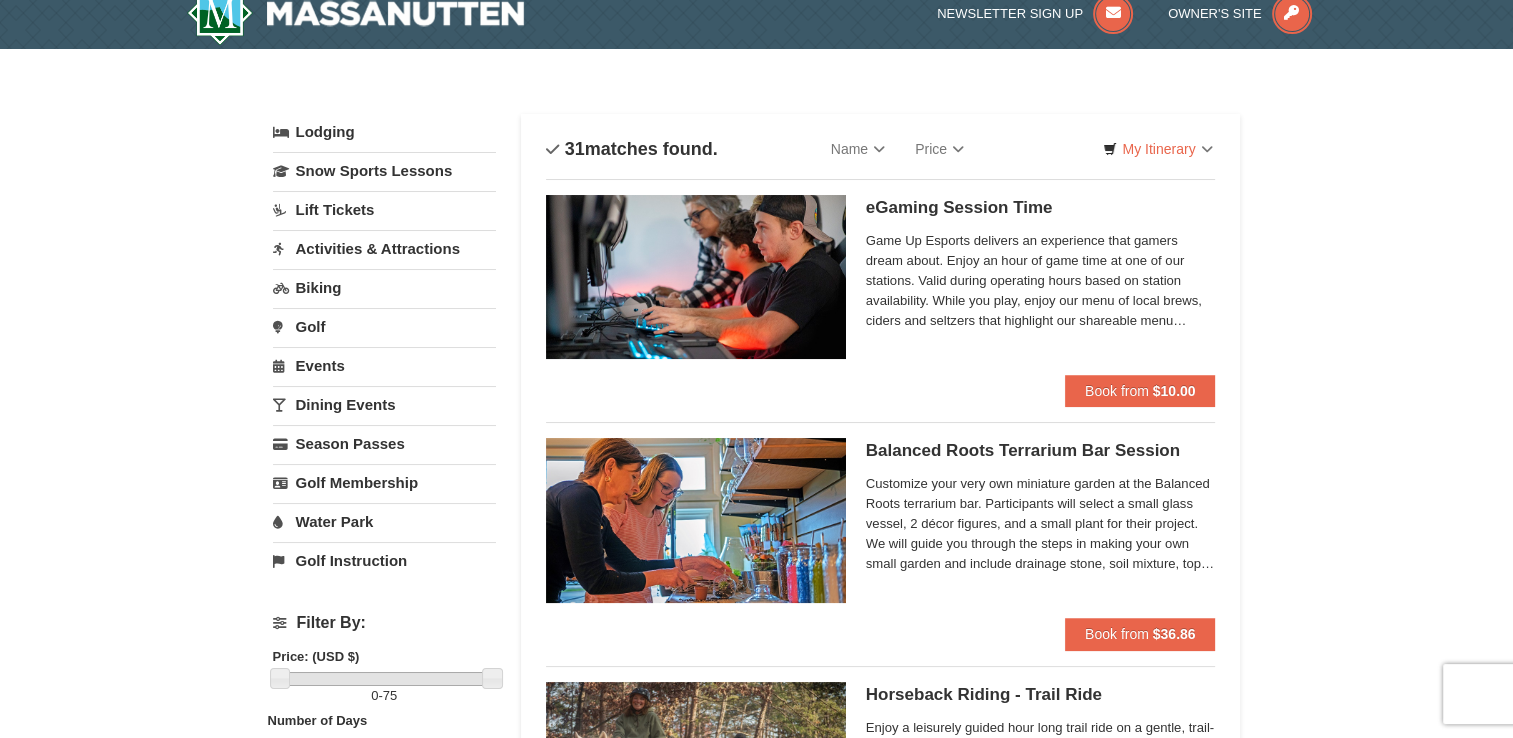 scroll, scrollTop: 0, scrollLeft: 0, axis: both 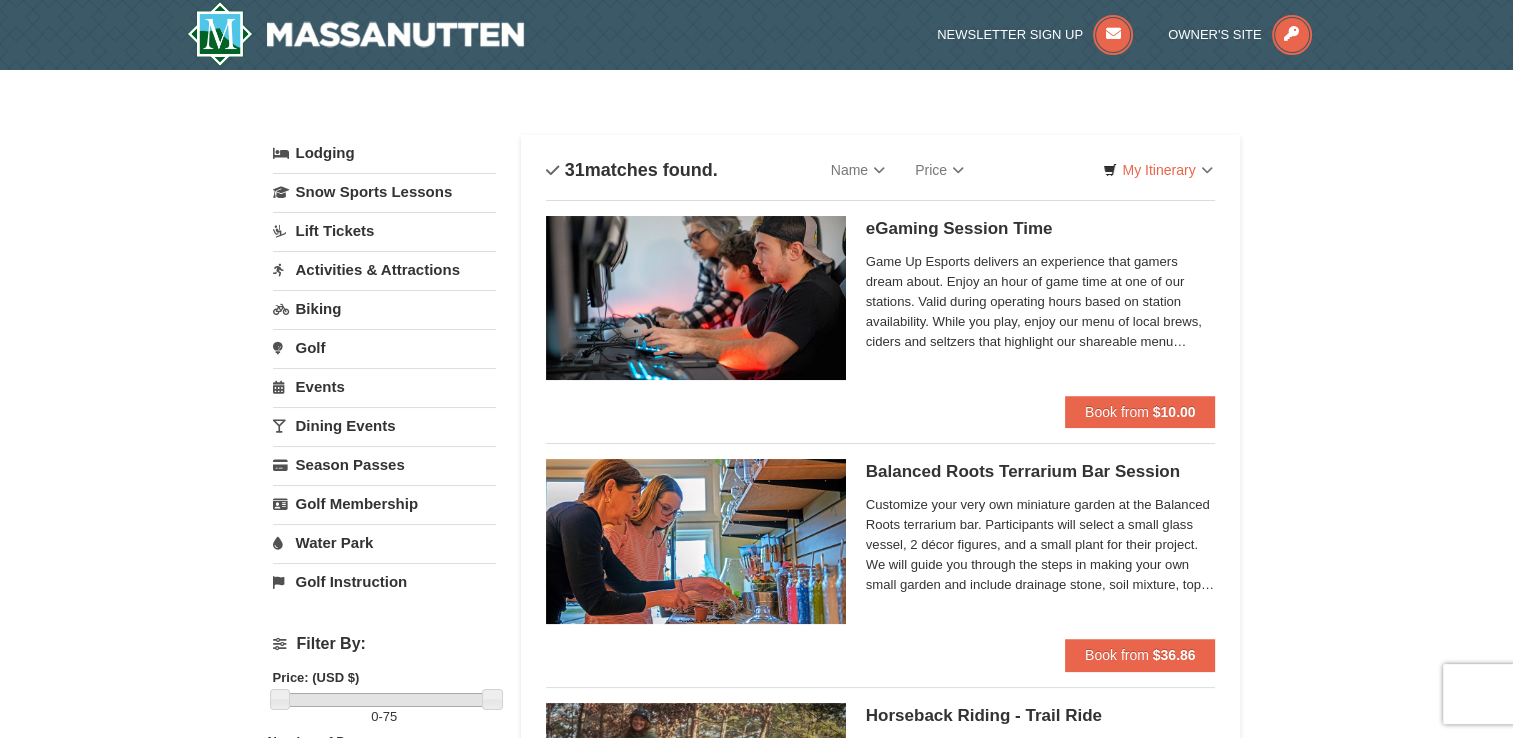 click on "×
Categories
List
Filter
My Itinerary
Questions?  [PHONE]
Lodging
Arrival Please format dates MM/DD/YYYY Please format dates MM/DD/YYYY
[DATE]
Departure Please format dates MM/DD/YYYY Please format dates MM/DD/YYYY
[DATE]
2 0" at bounding box center [756, 3935] 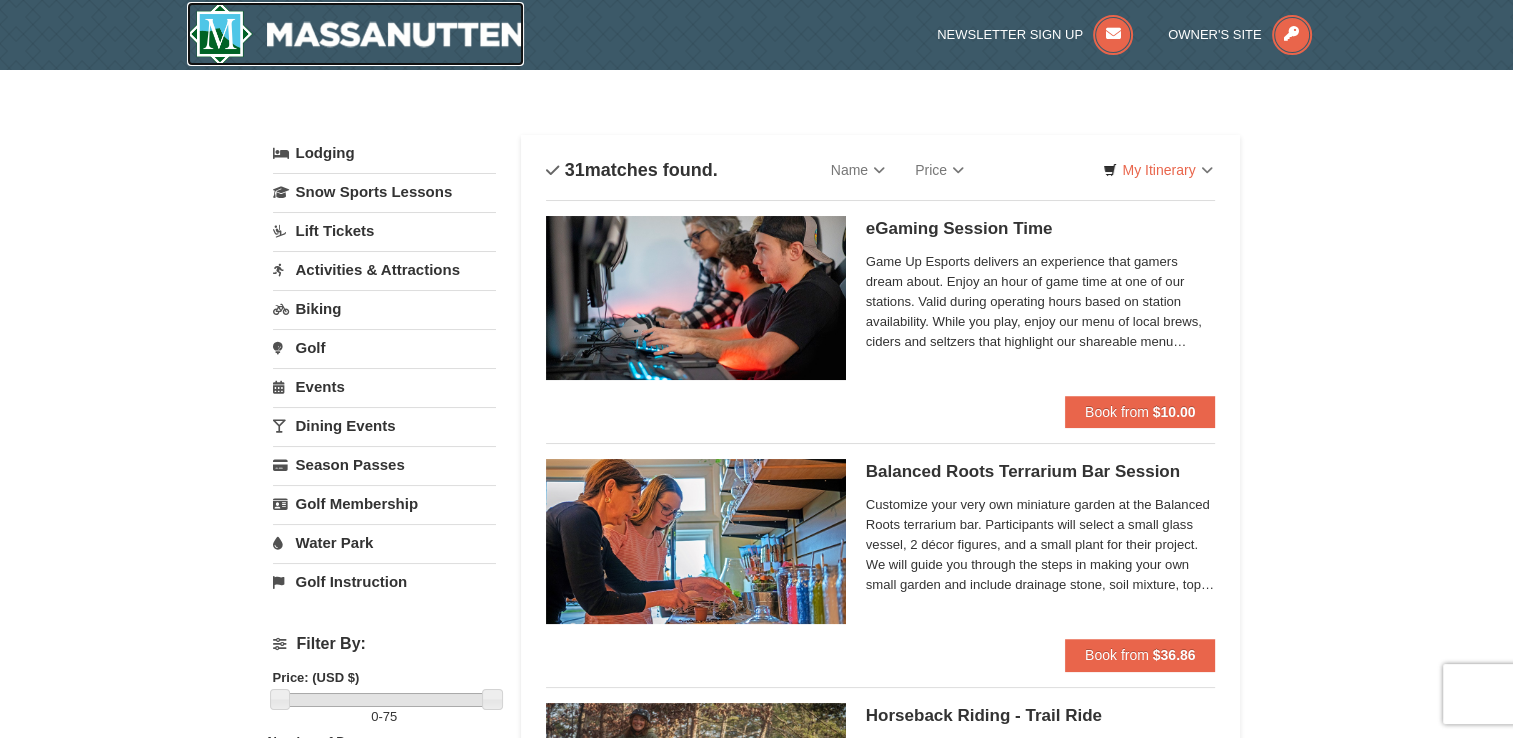 click at bounding box center (356, 34) 